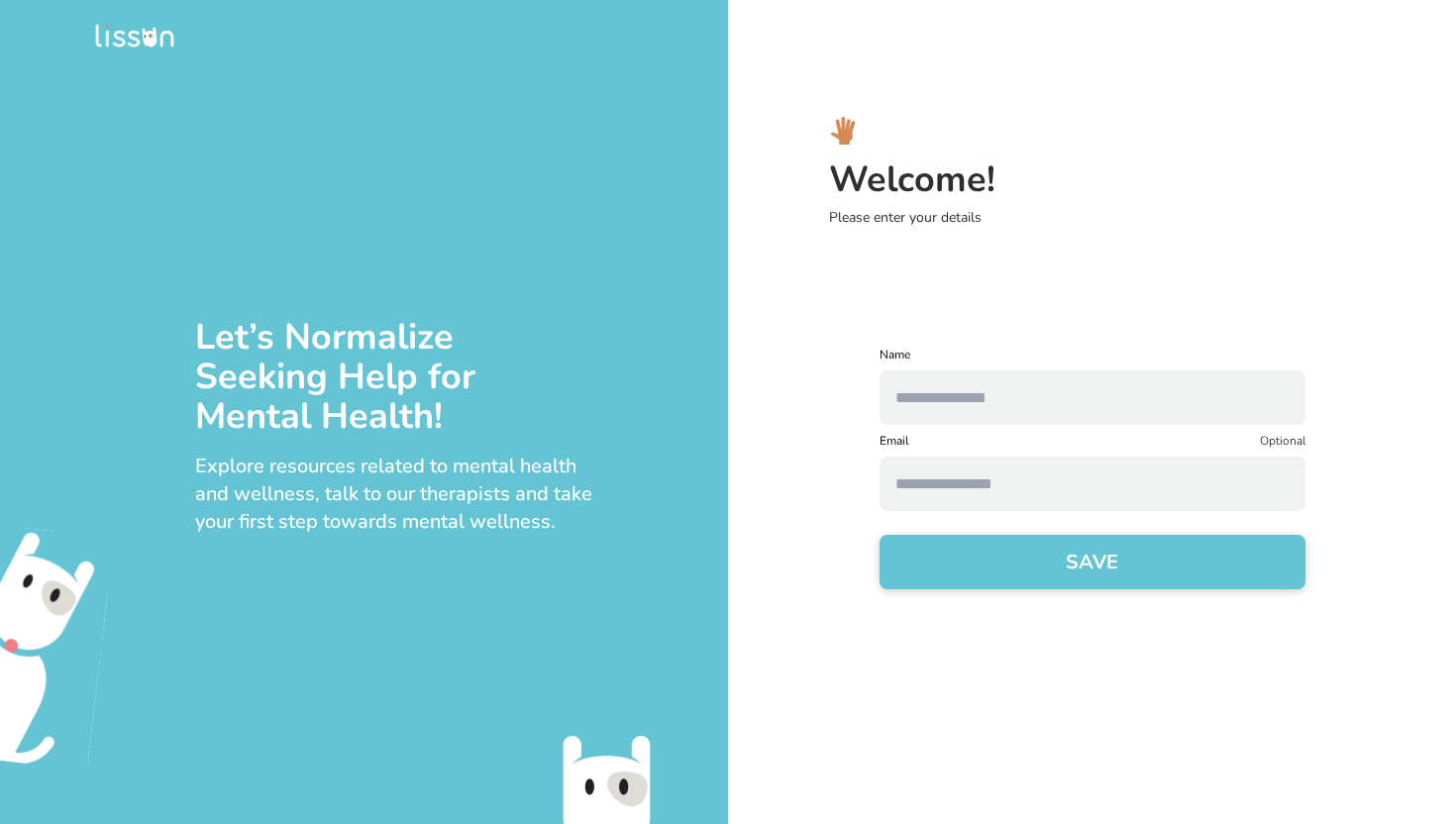 scroll, scrollTop: 0, scrollLeft: 0, axis: both 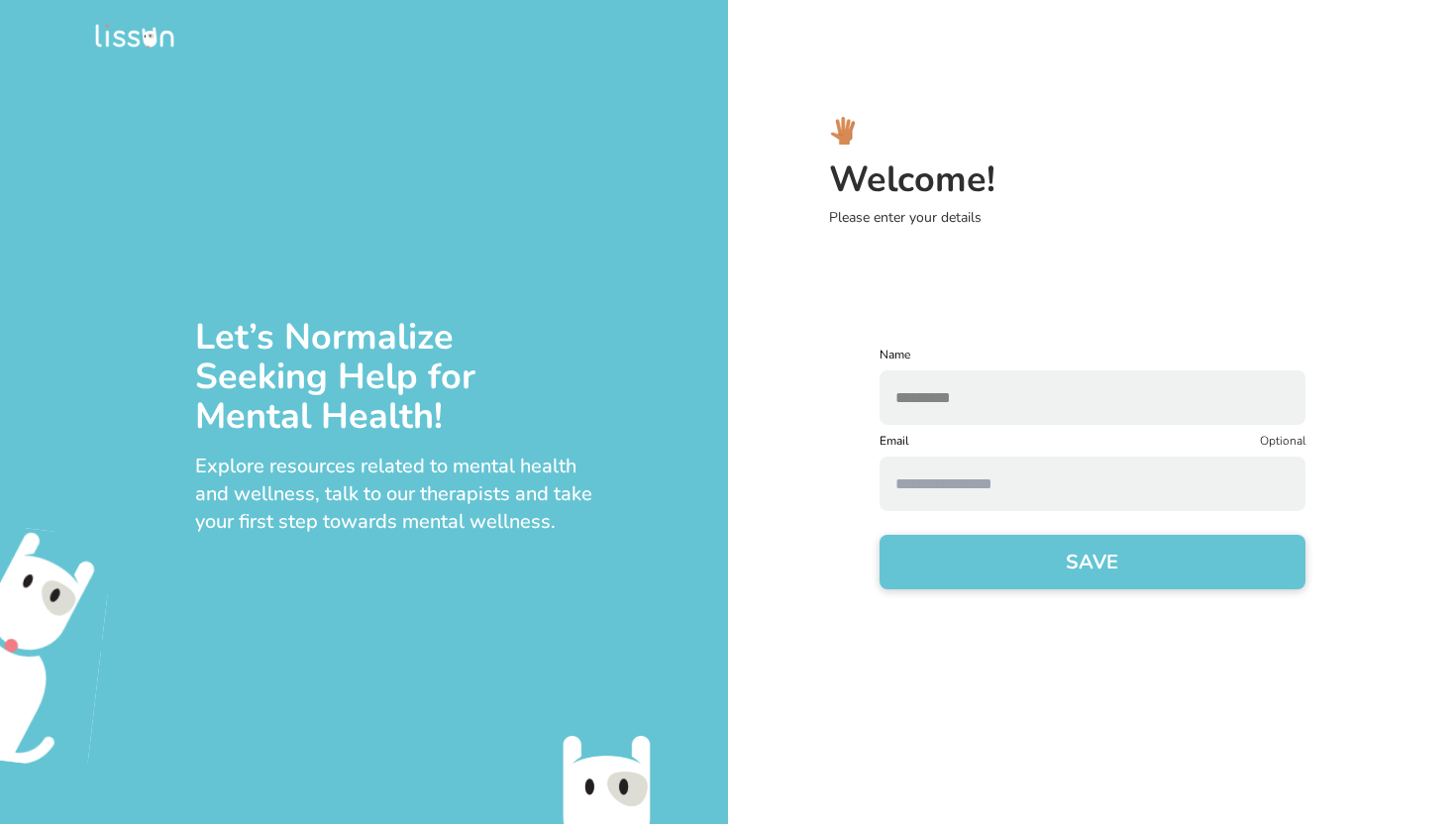 type on "*********" 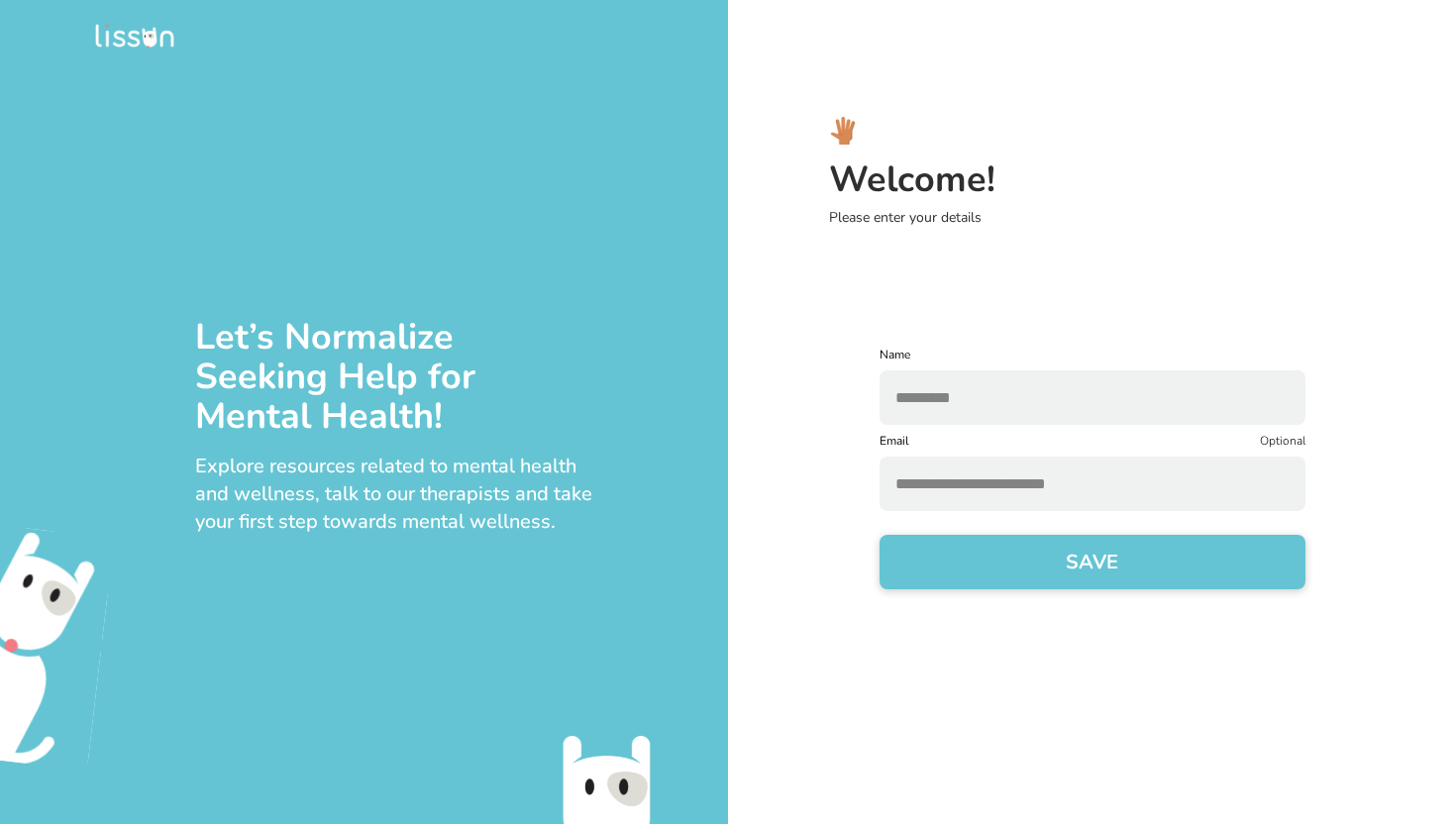 type on "**********" 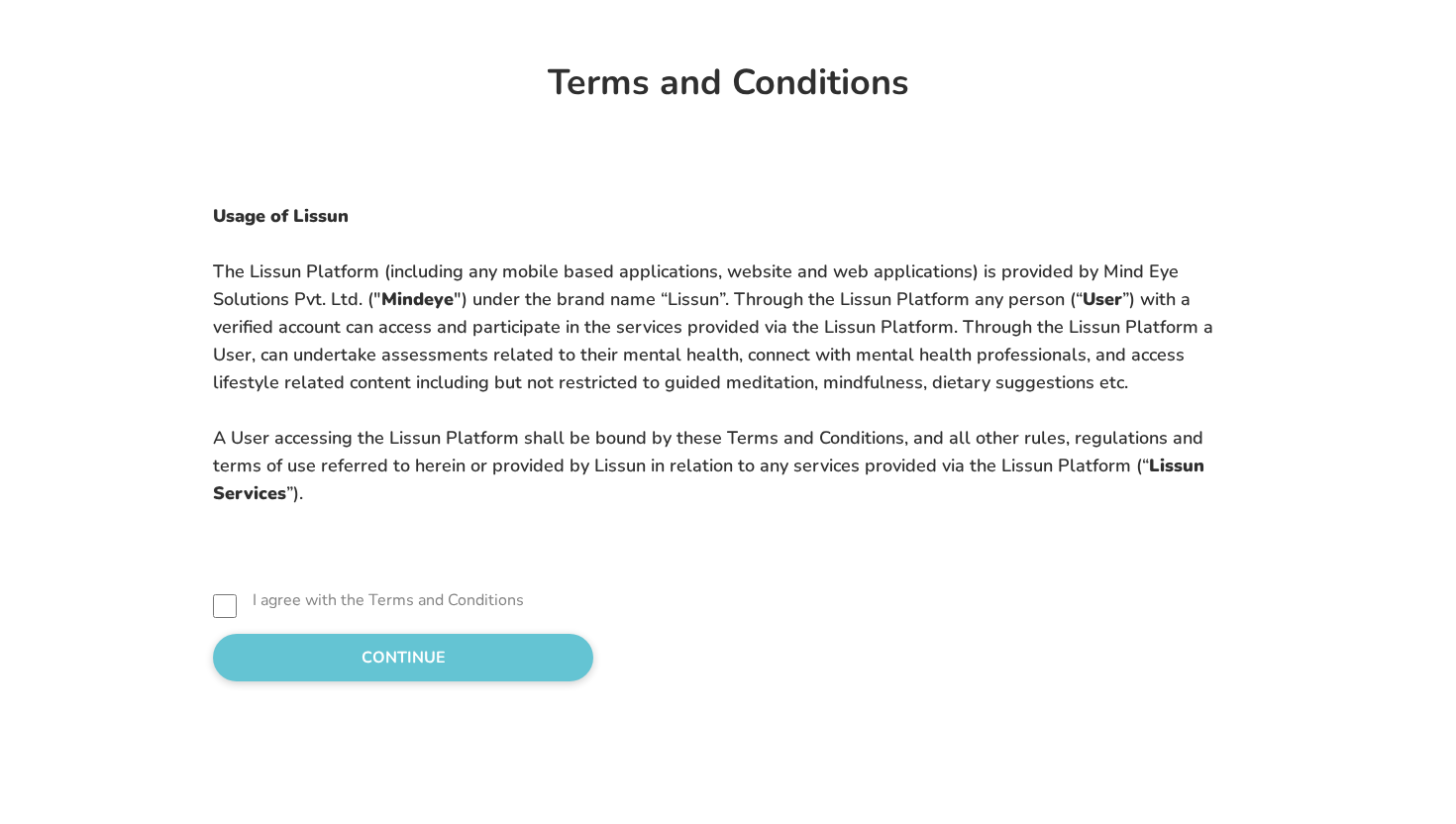 click on "CONTINUE" at bounding box center [403, 658] 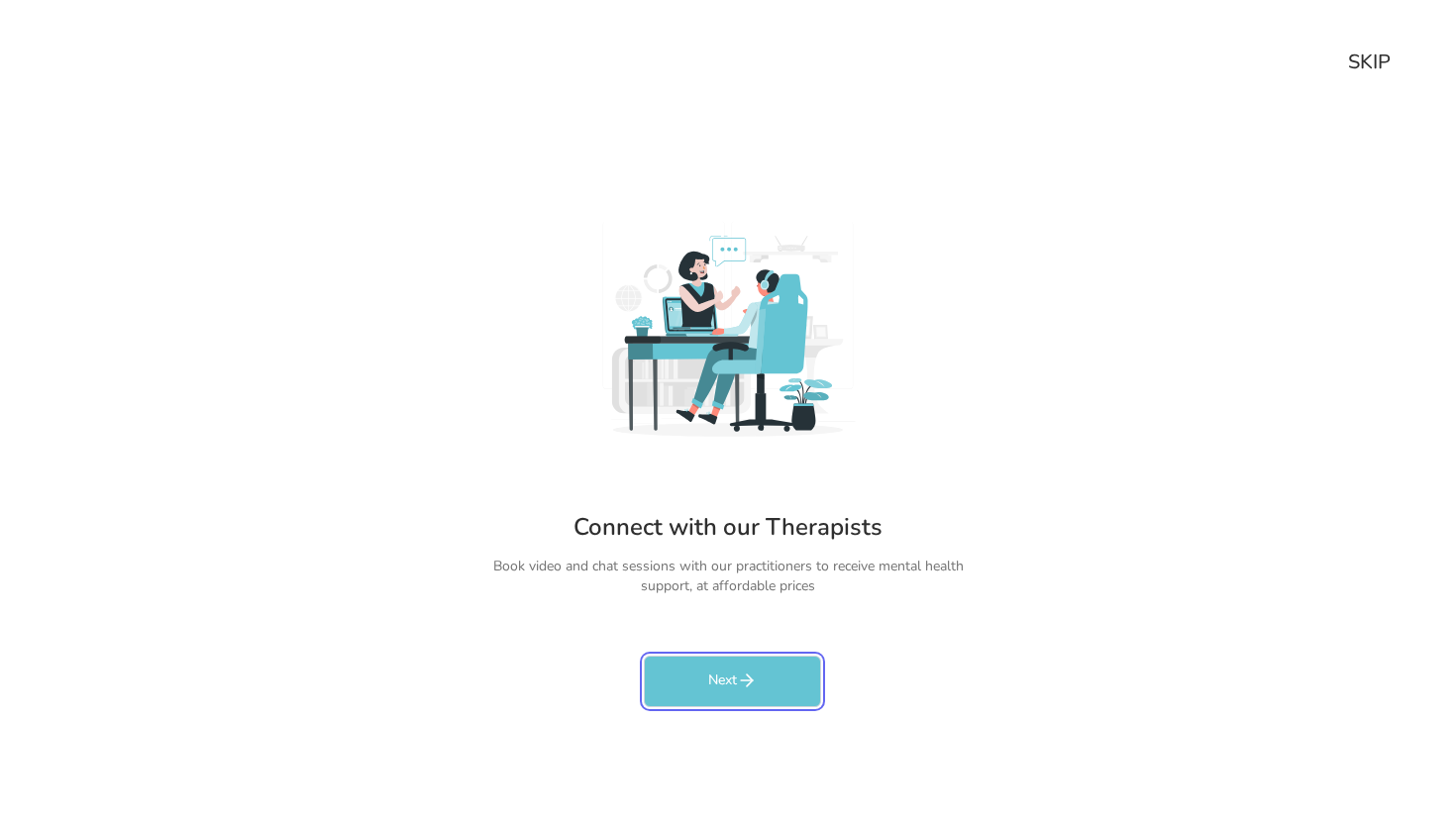 click on "Next" at bounding box center [732, 681] 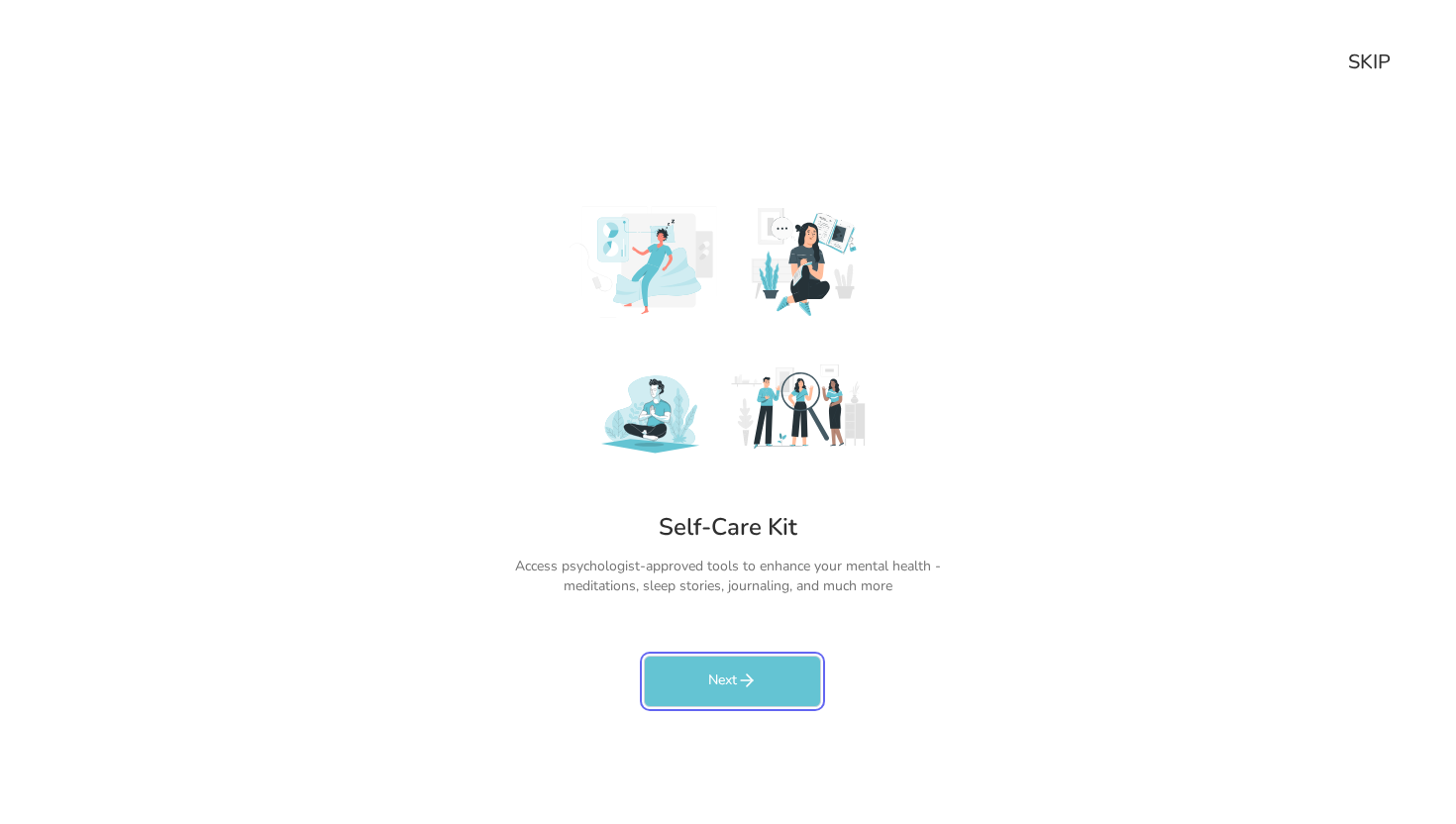 click on "Next" at bounding box center (732, 681) 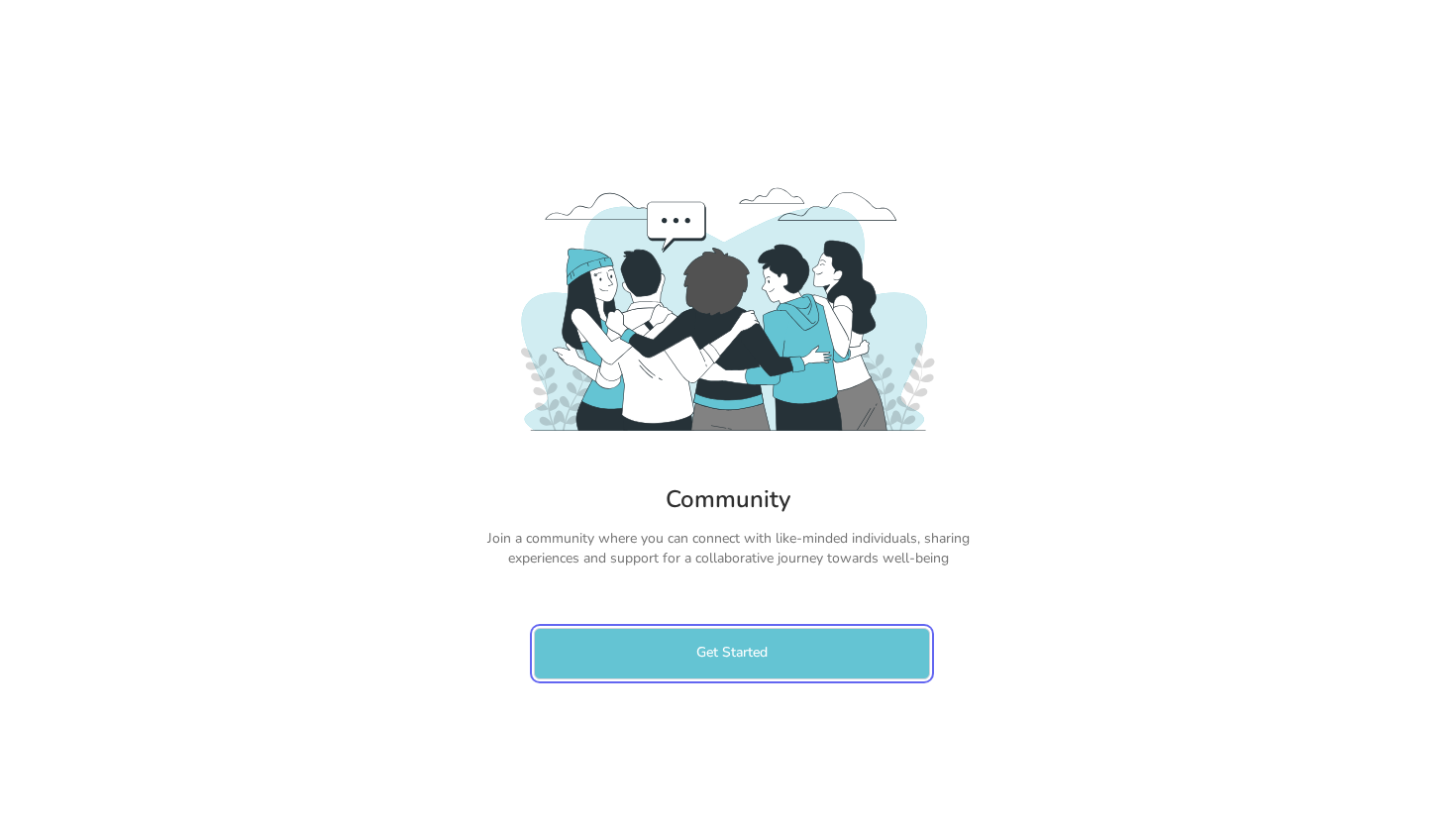 click on "Get Started" at bounding box center [732, 654] 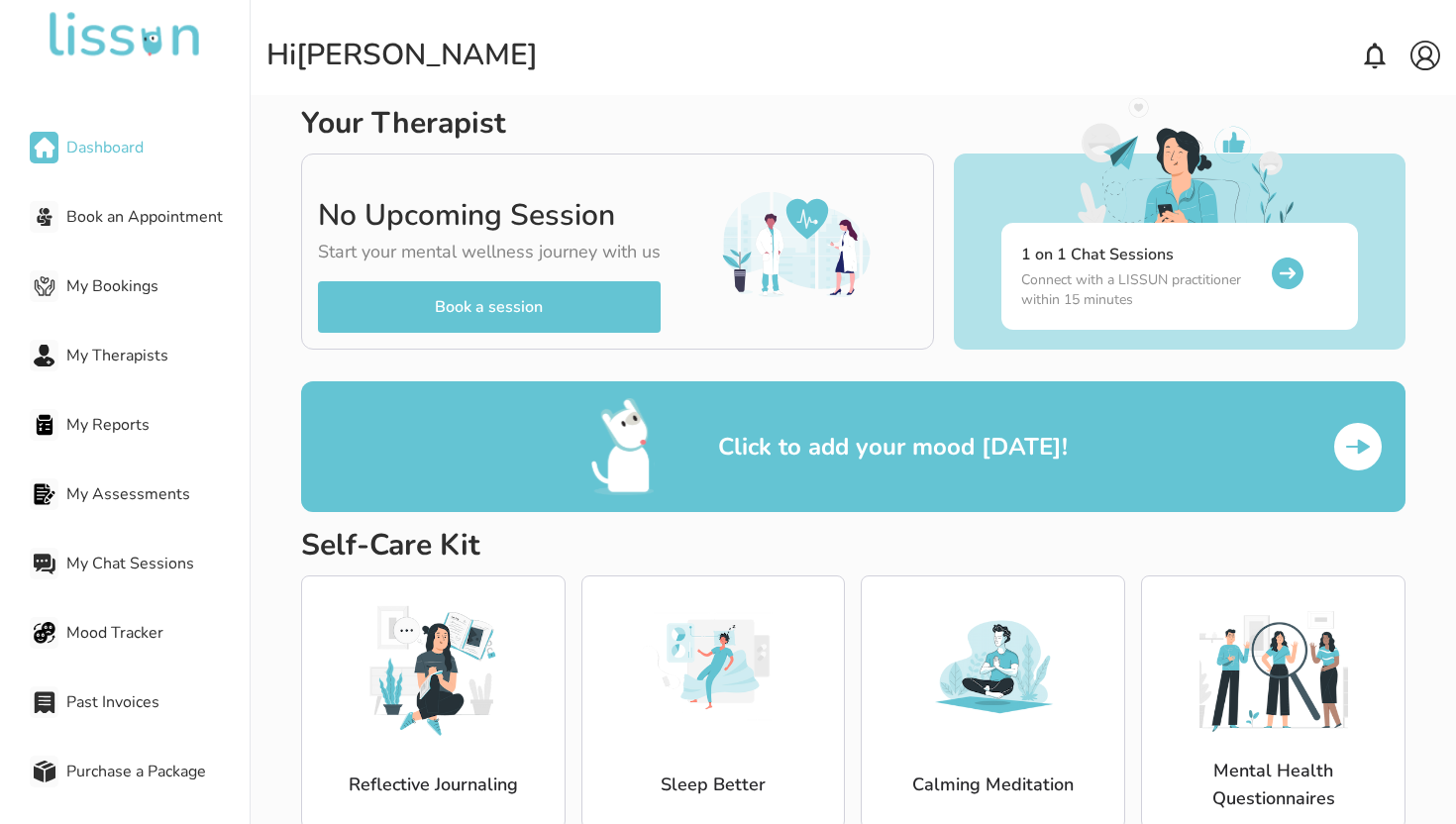 scroll, scrollTop: 81, scrollLeft: 0, axis: vertical 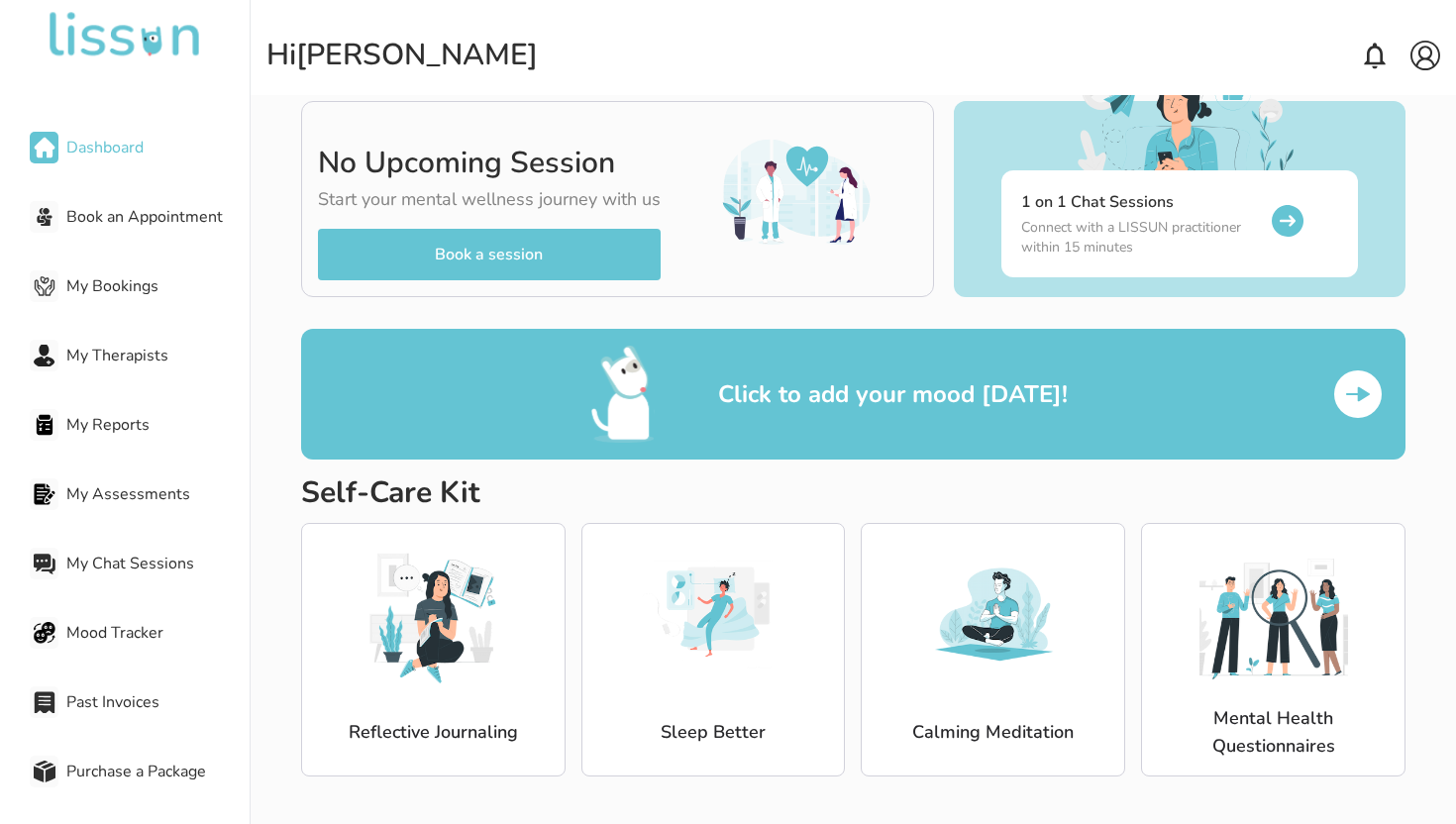 click on "Book an Appointment" at bounding box center [157, 217] 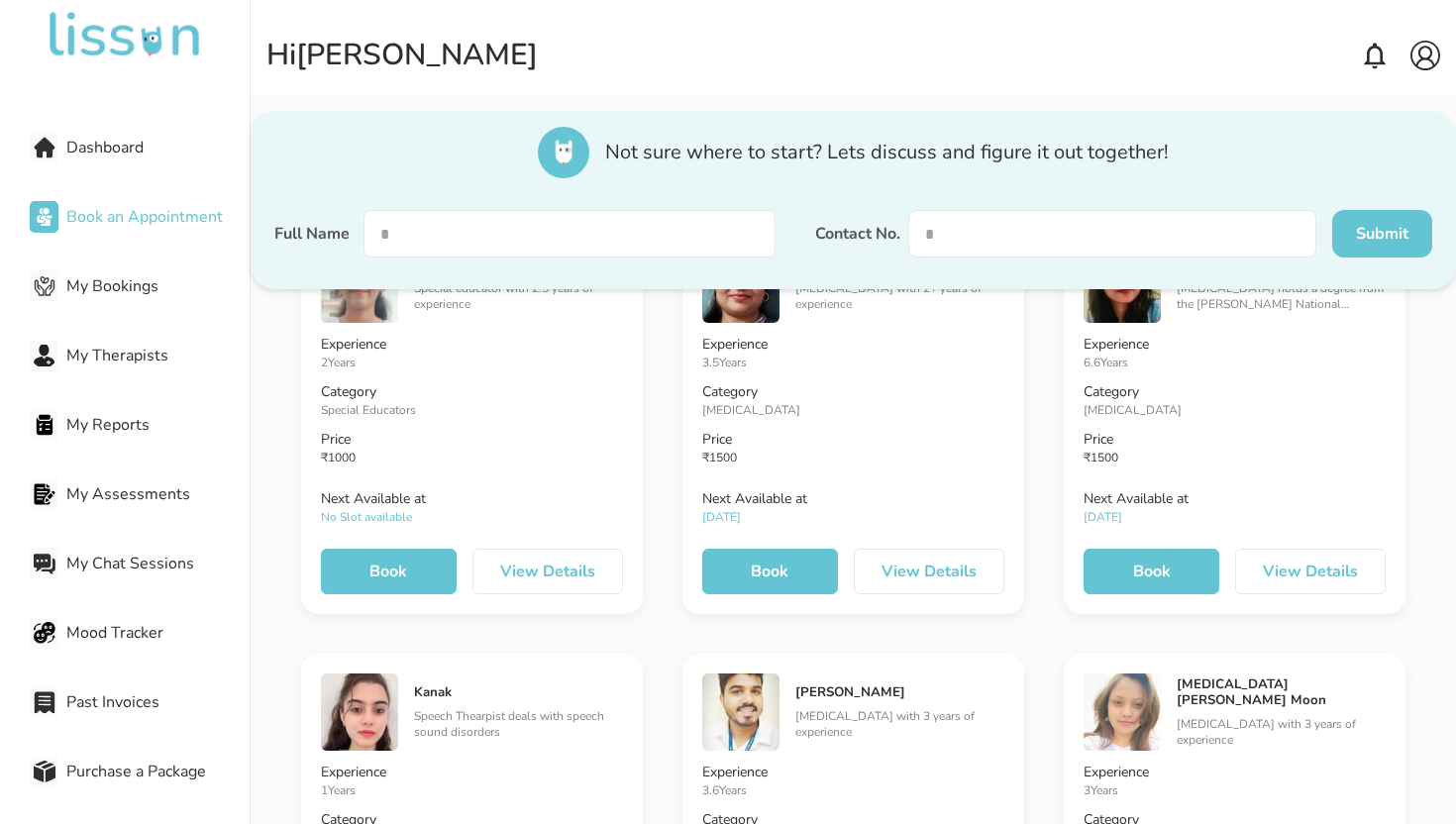 scroll, scrollTop: 13643, scrollLeft: 0, axis: vertical 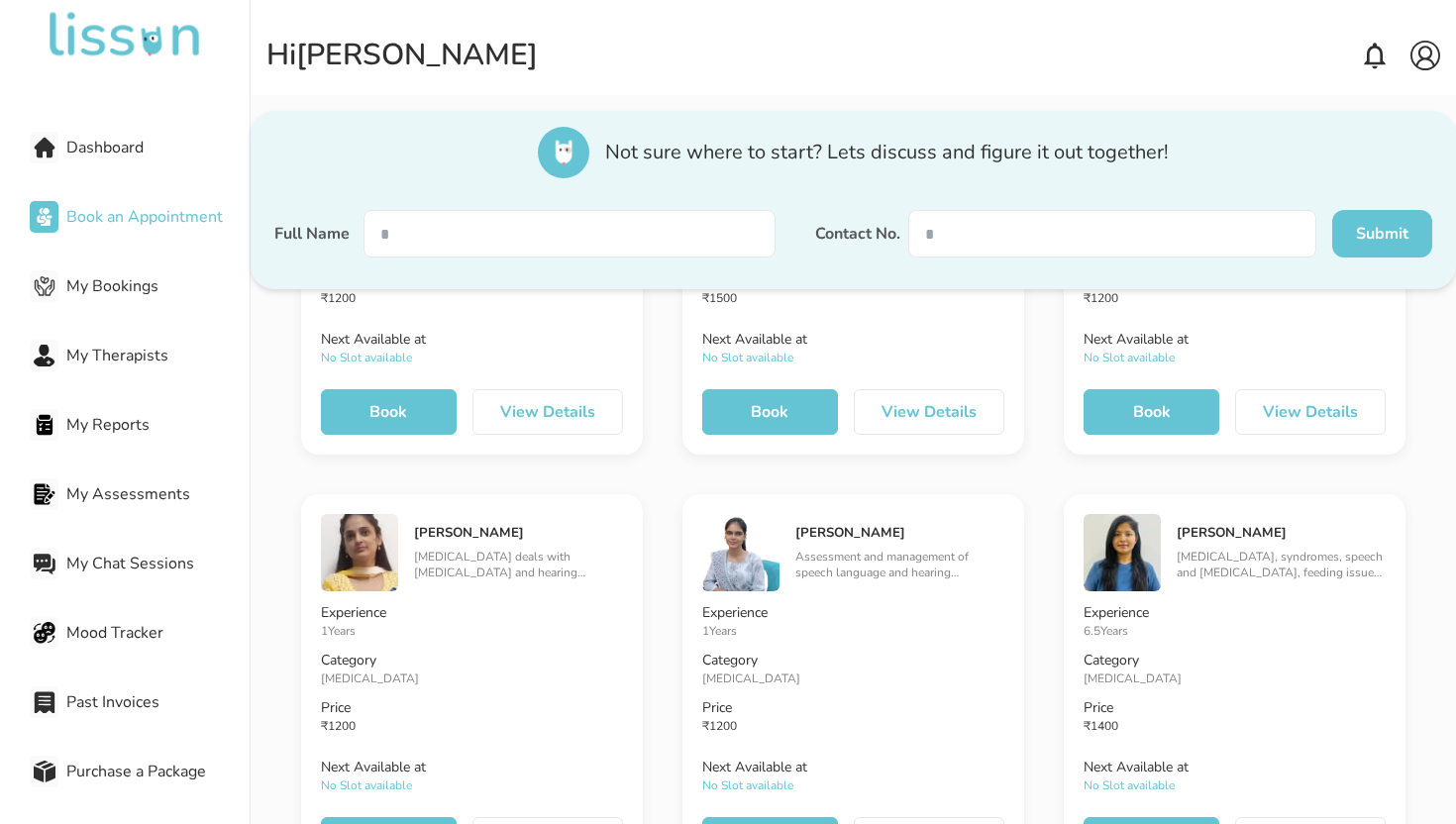 click on "My Bookings" at bounding box center [157, 286] 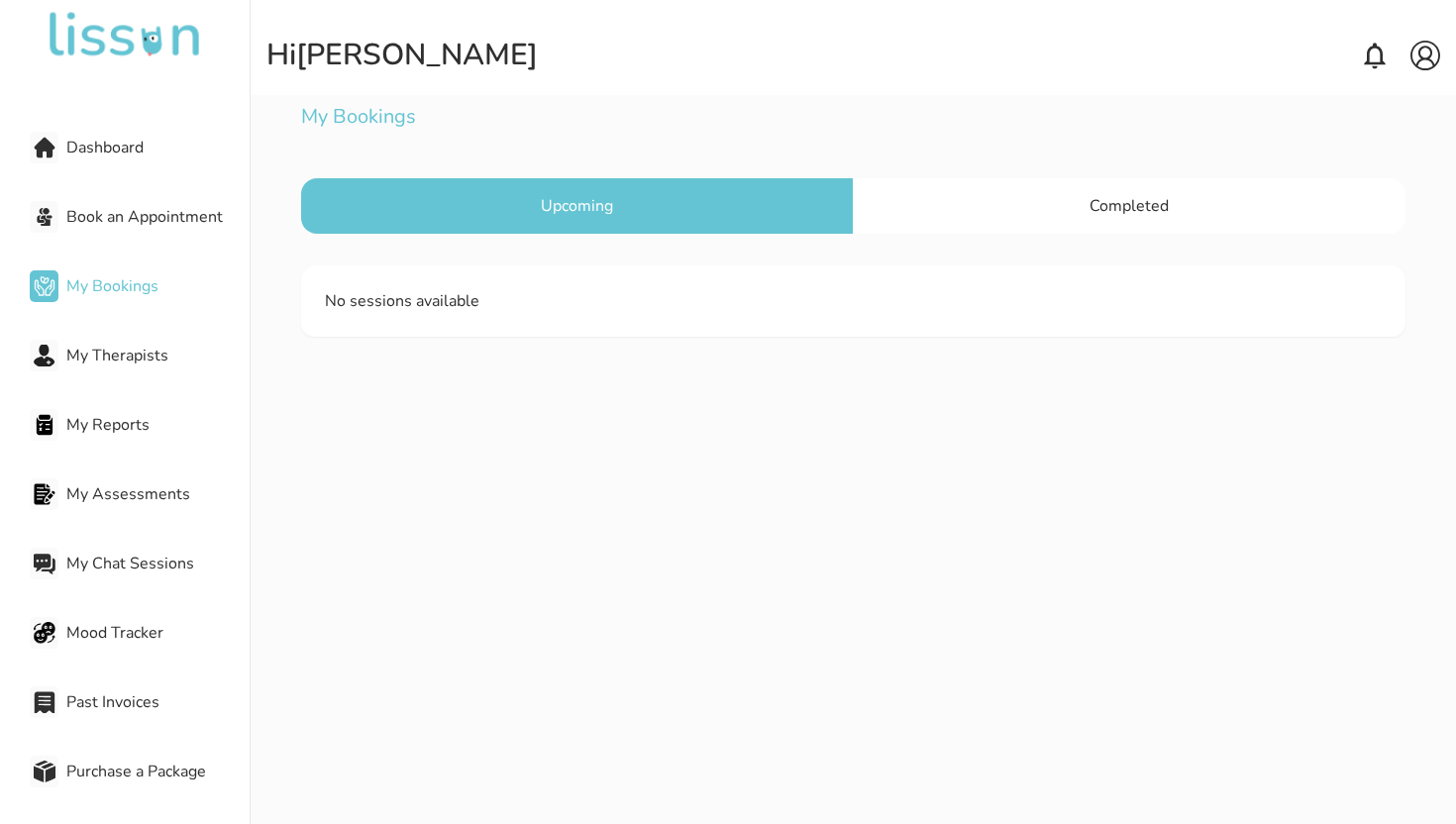 click on "My Therapists" at bounding box center (157, 356) 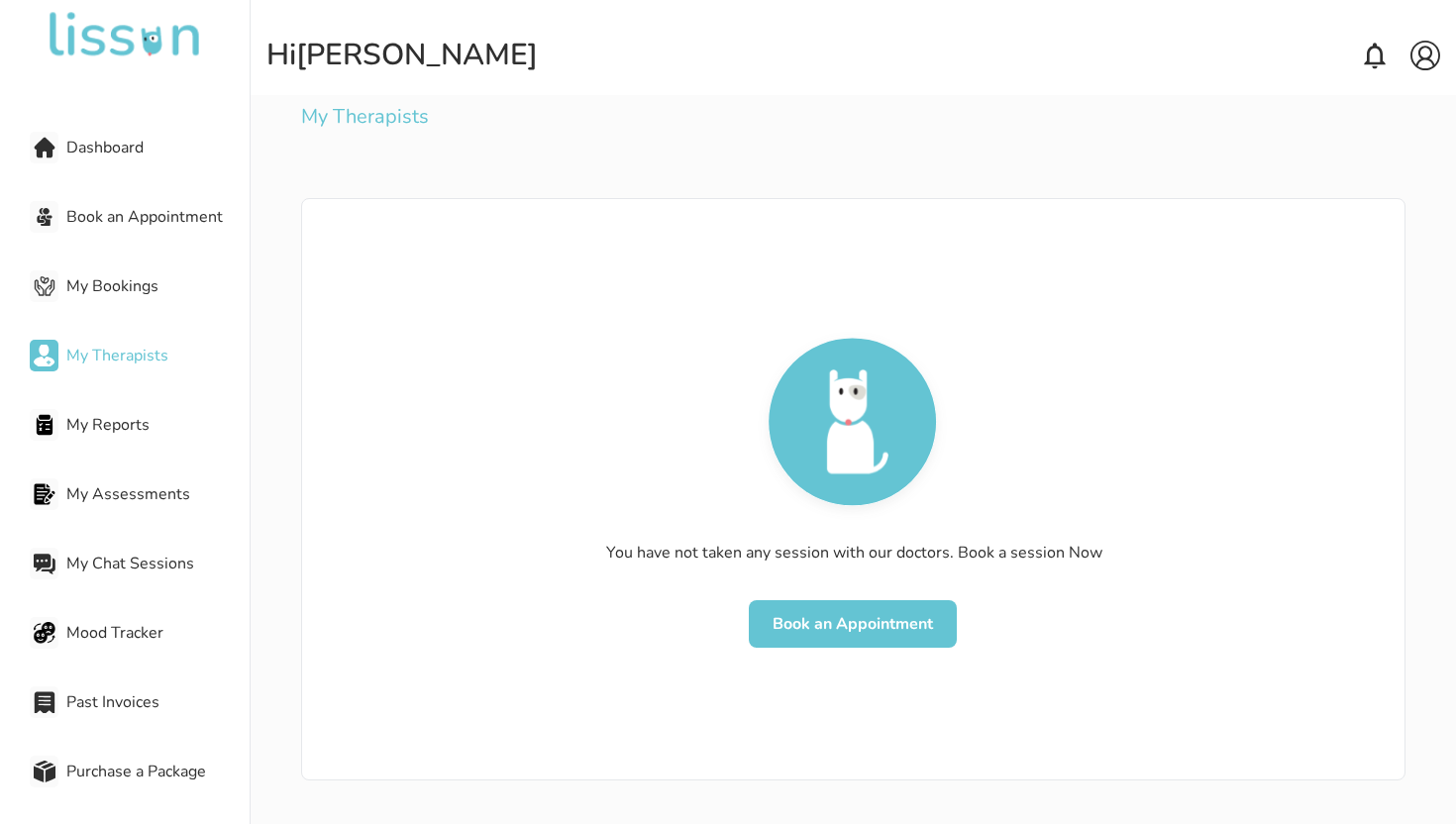 click on "My Reports" at bounding box center (157, 425) 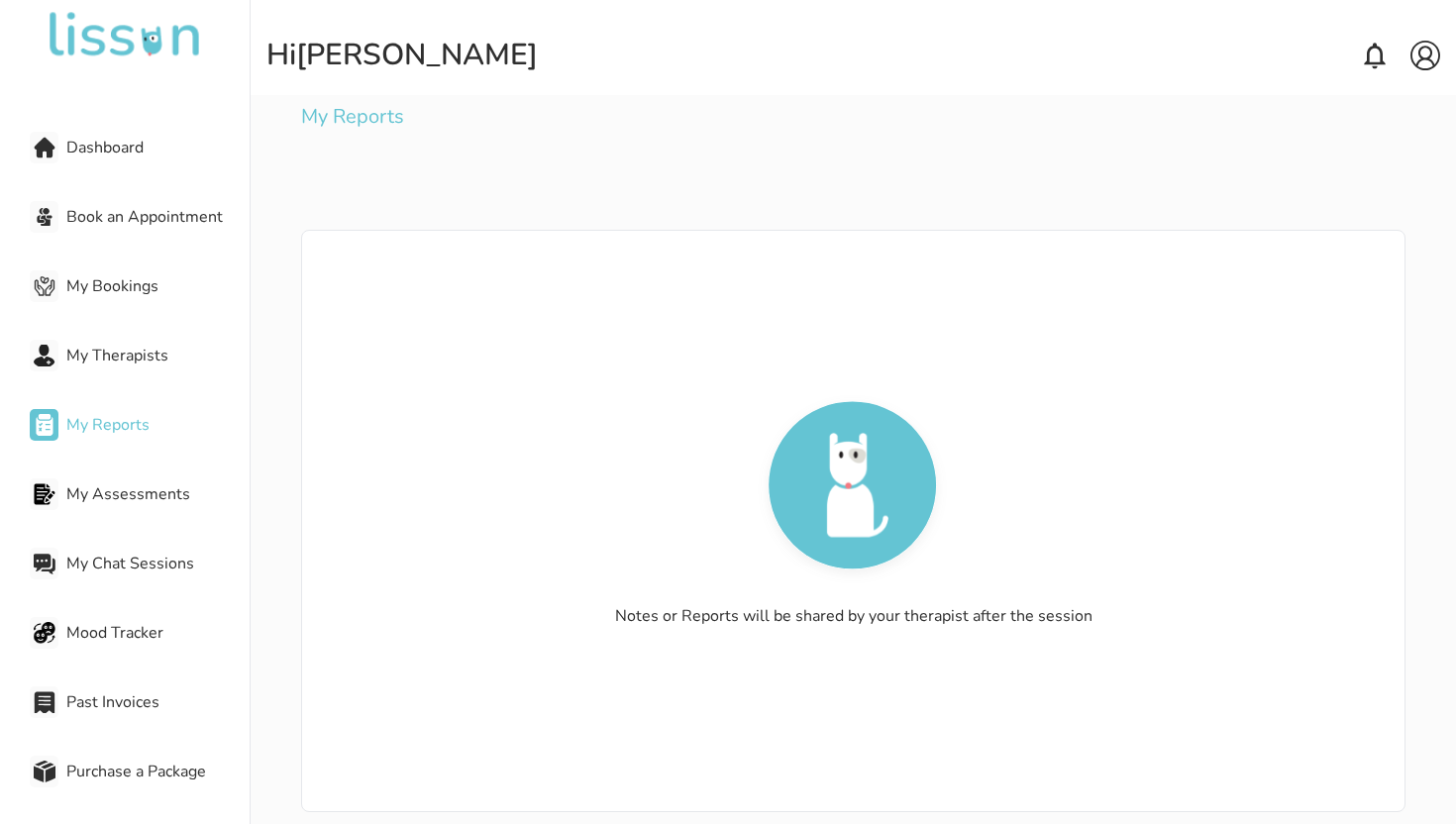click on "My Chat Sessions" at bounding box center [157, 564] 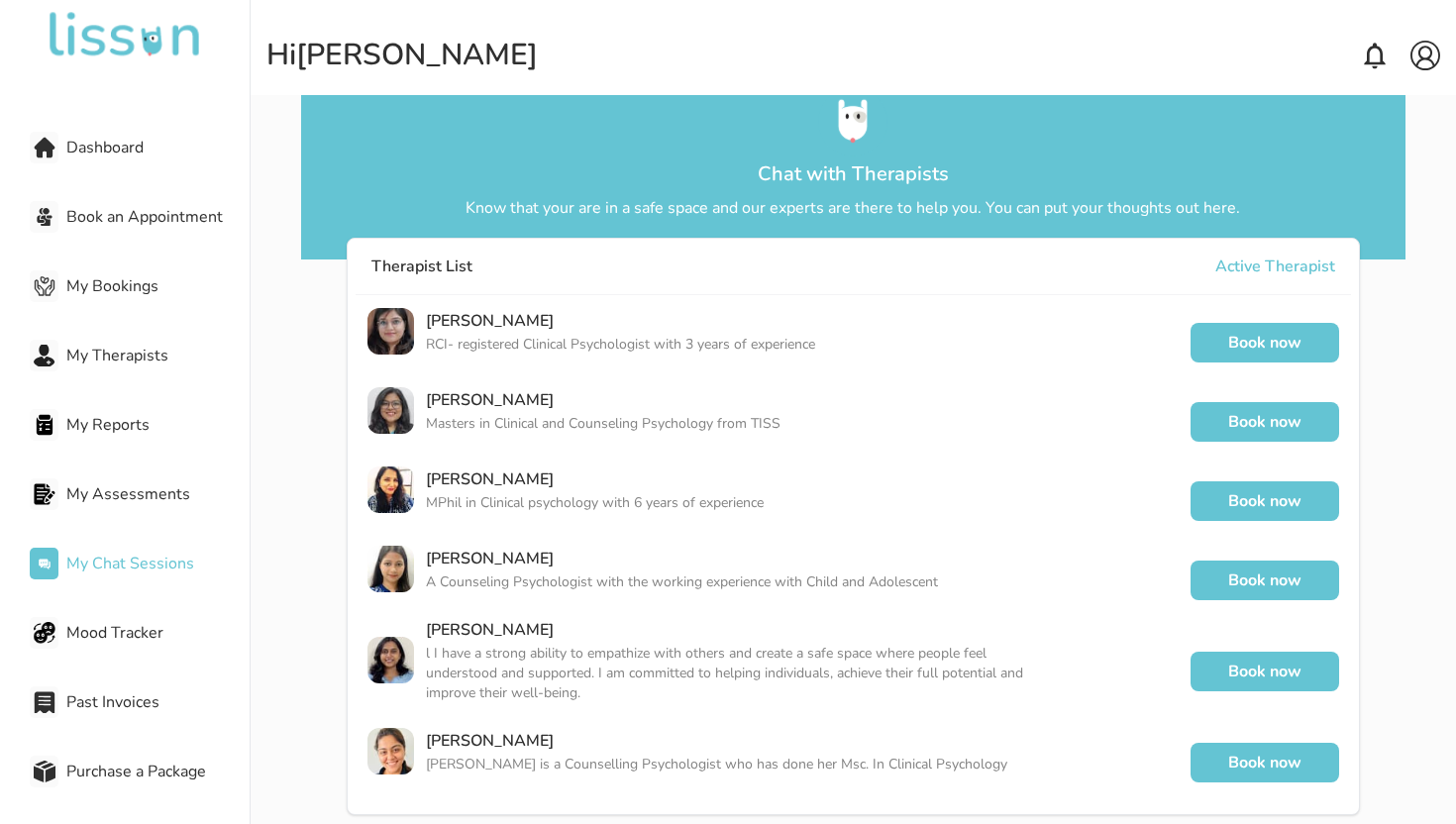 click on "My Assessments" at bounding box center (157, 494) 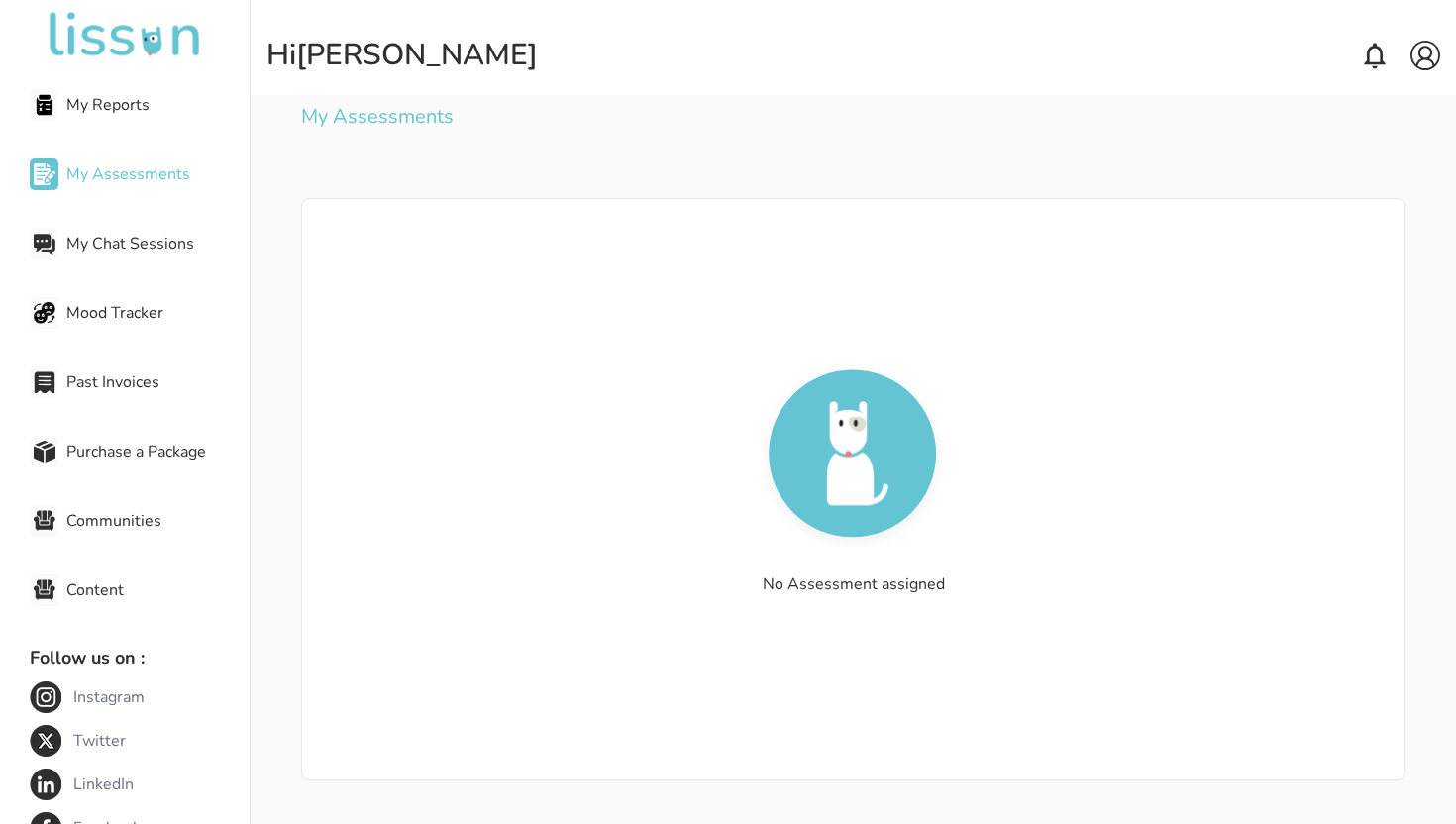 scroll, scrollTop: 321, scrollLeft: 0, axis: vertical 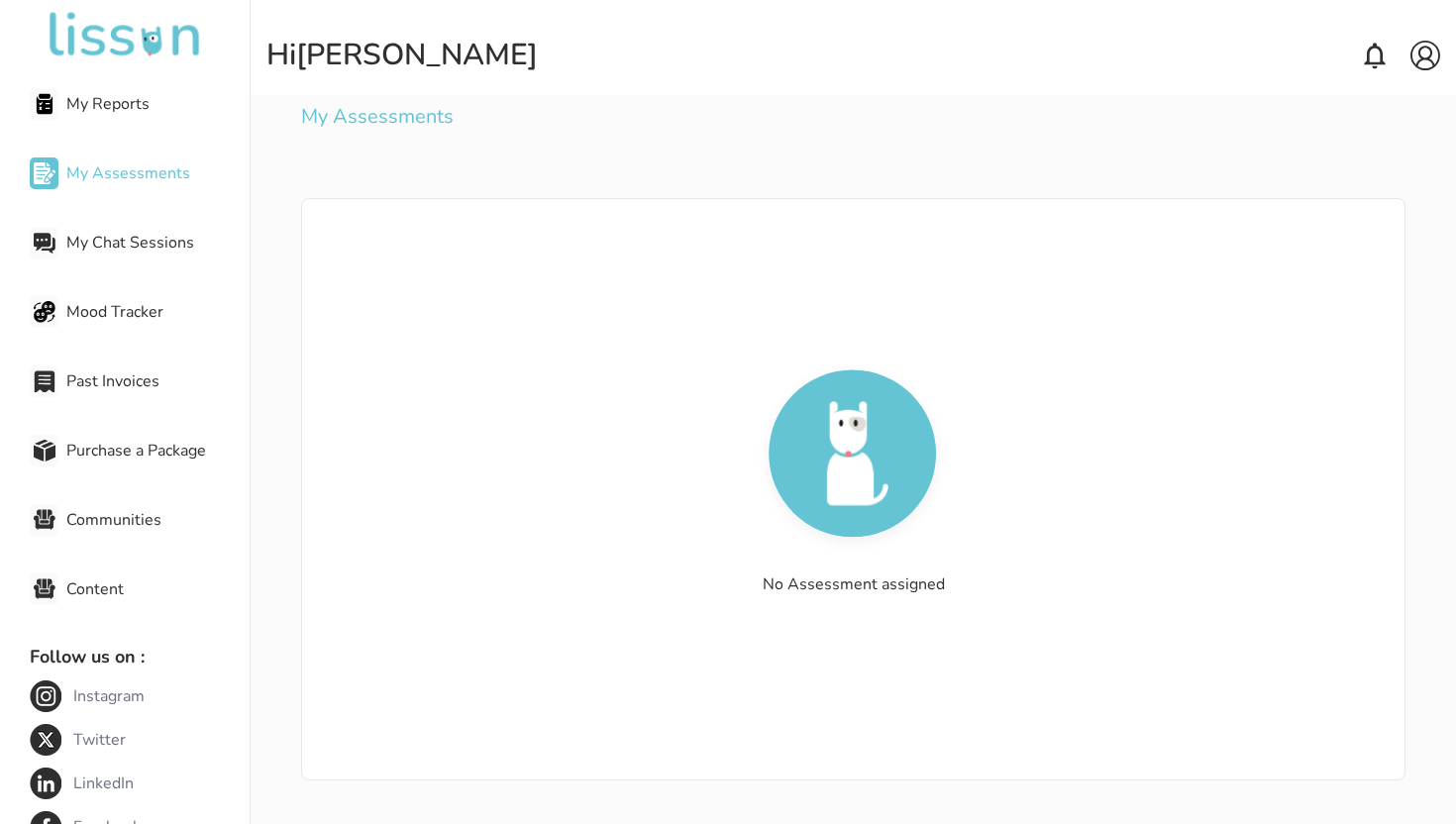 click on "Communities" at bounding box center [157, 520] 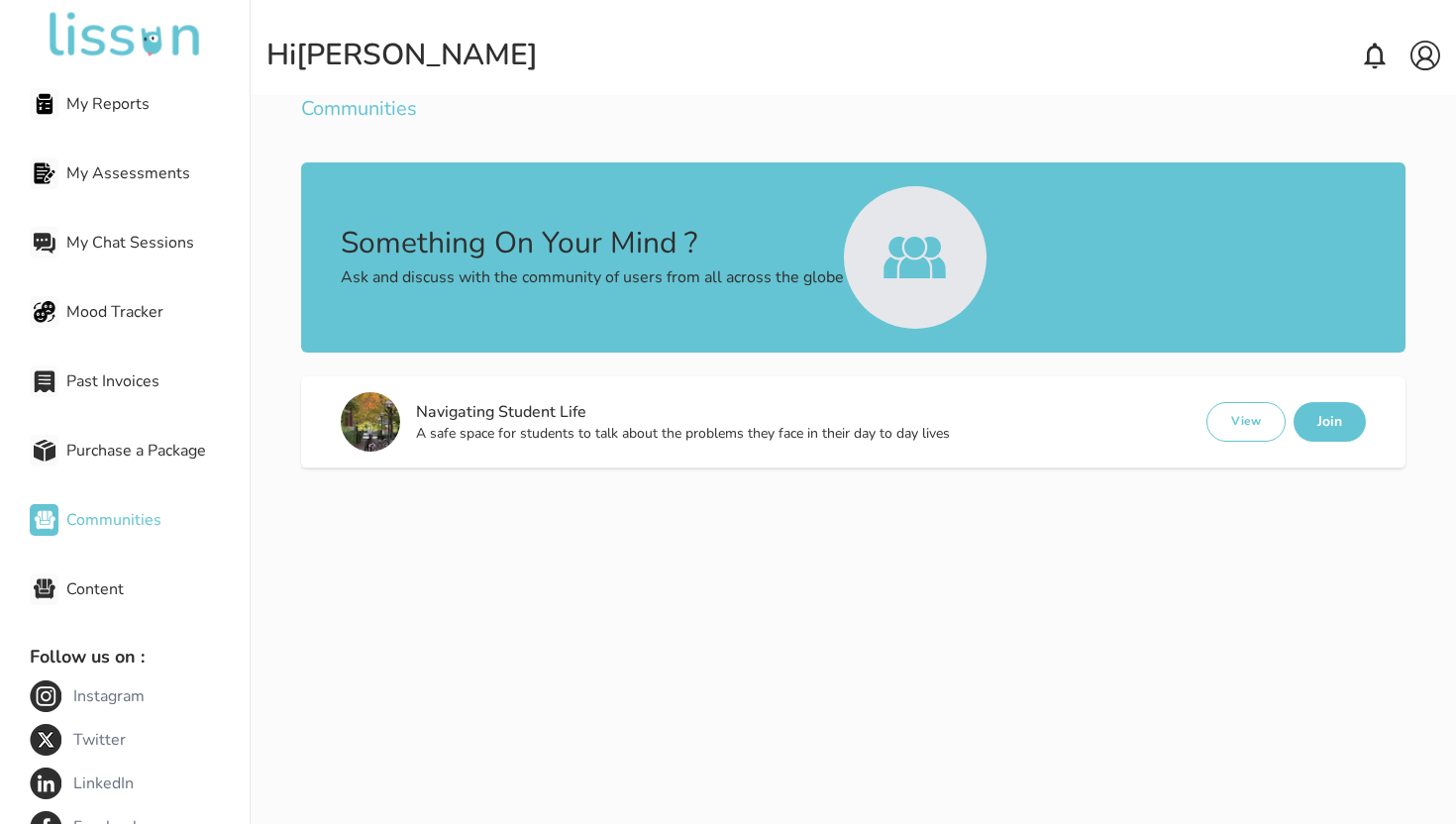click on "Dashboard     Book an Appointment     My Bookings     My Therapists     My Reports     My Assessments     My Chat Sessions     Mood Tracker     Past Invoices      Purchase a Package     Communities     Content   Follow us on : Instagram Twitter LinkedIn Facebook" at bounding box center (125, 447) 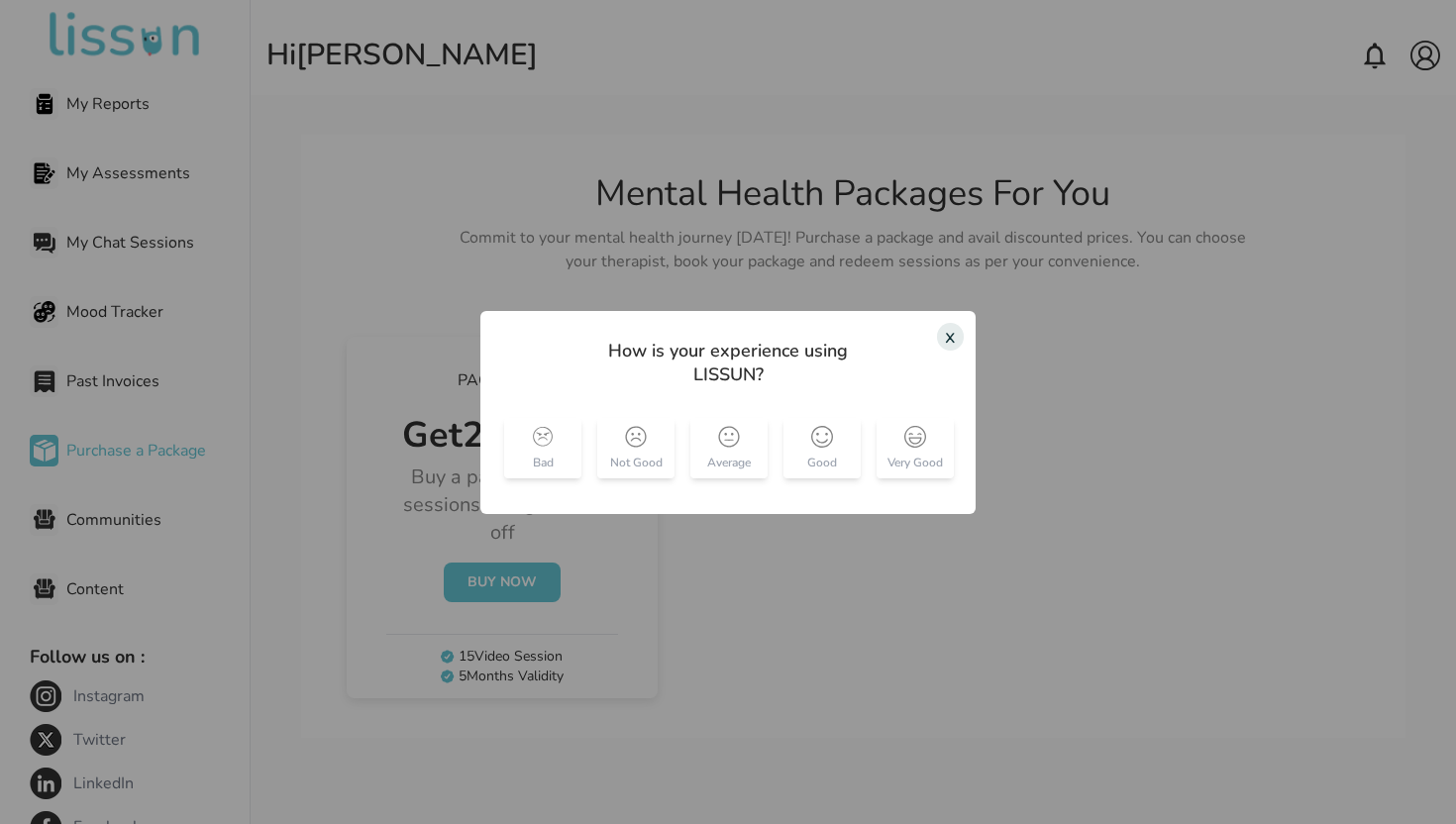 click on "x" at bounding box center (950, 337) 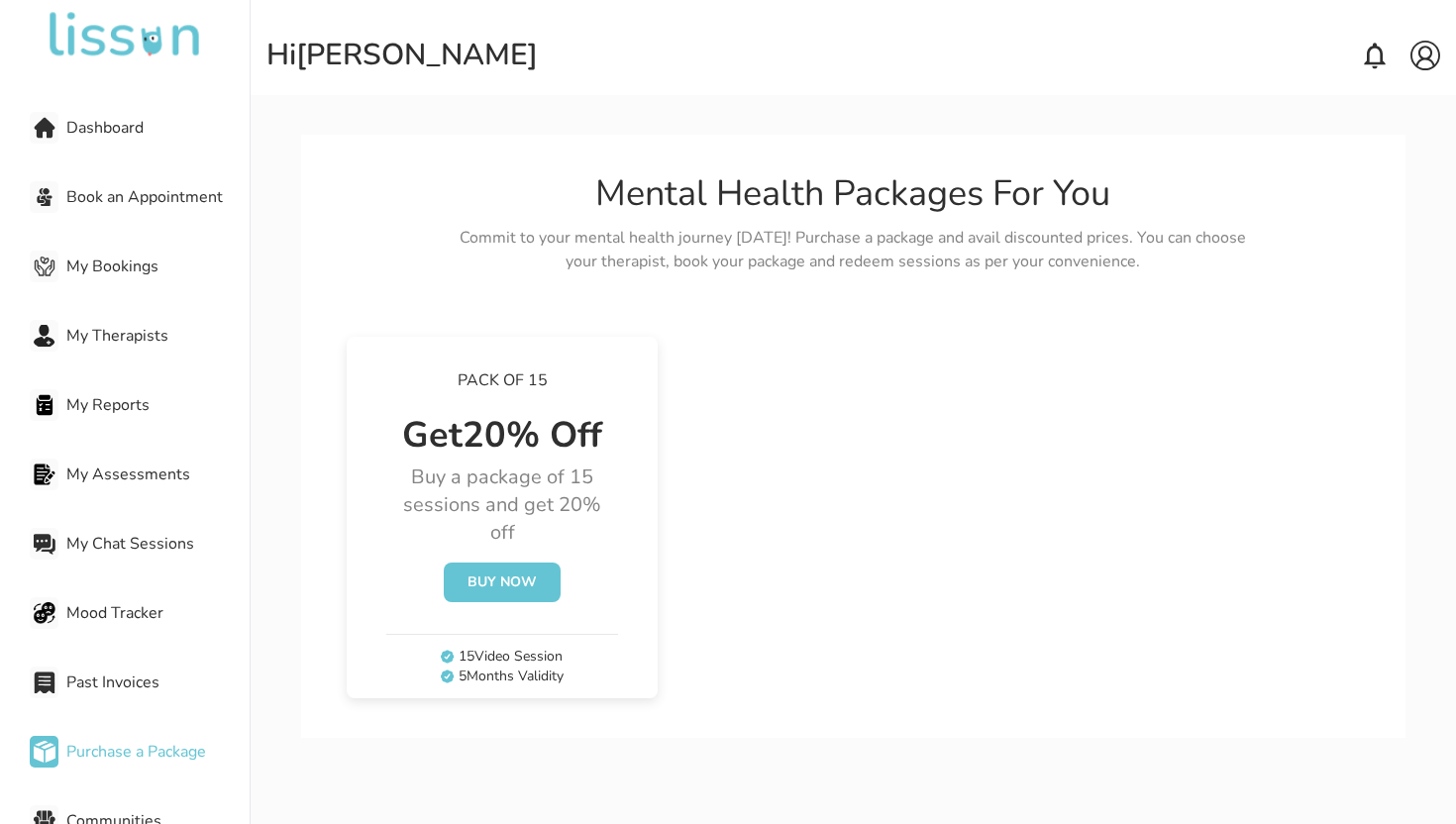 scroll, scrollTop: 0, scrollLeft: 0, axis: both 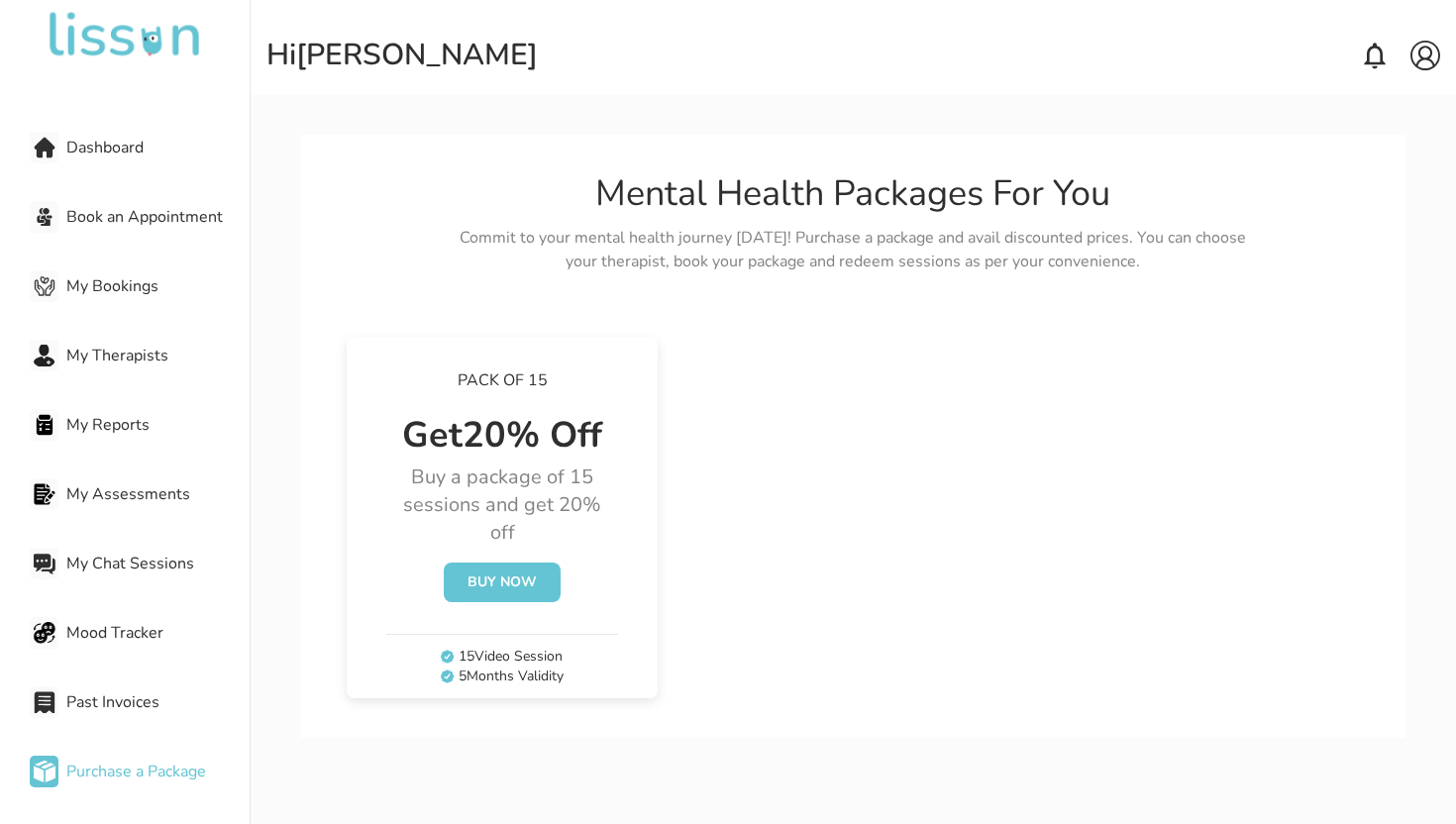 click on "Dashboard" at bounding box center [157, 148] 